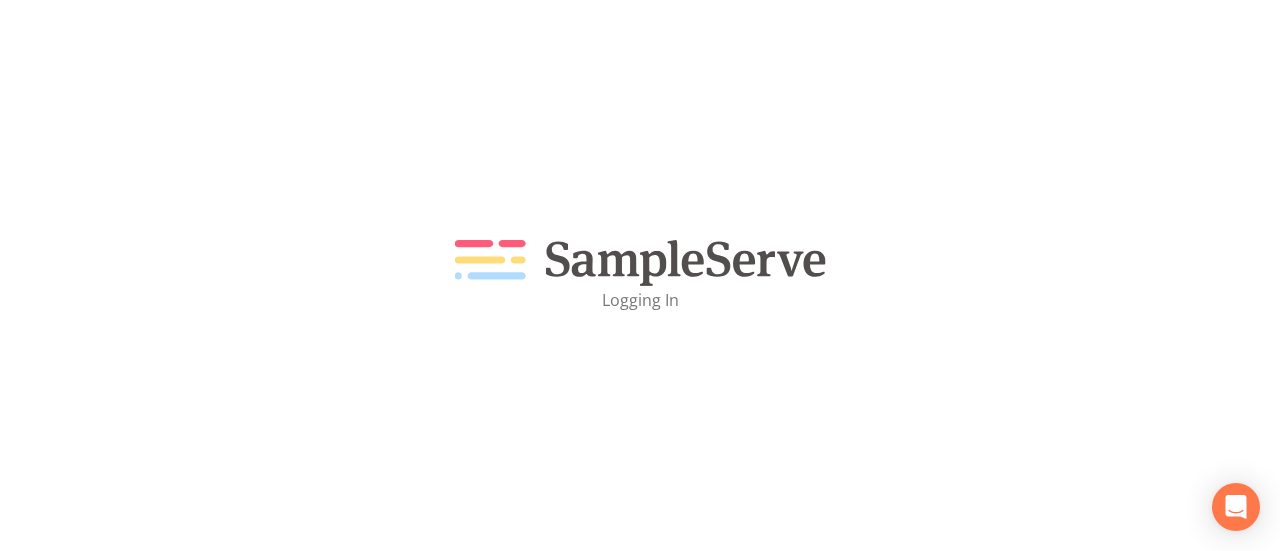 scroll, scrollTop: 0, scrollLeft: 0, axis: both 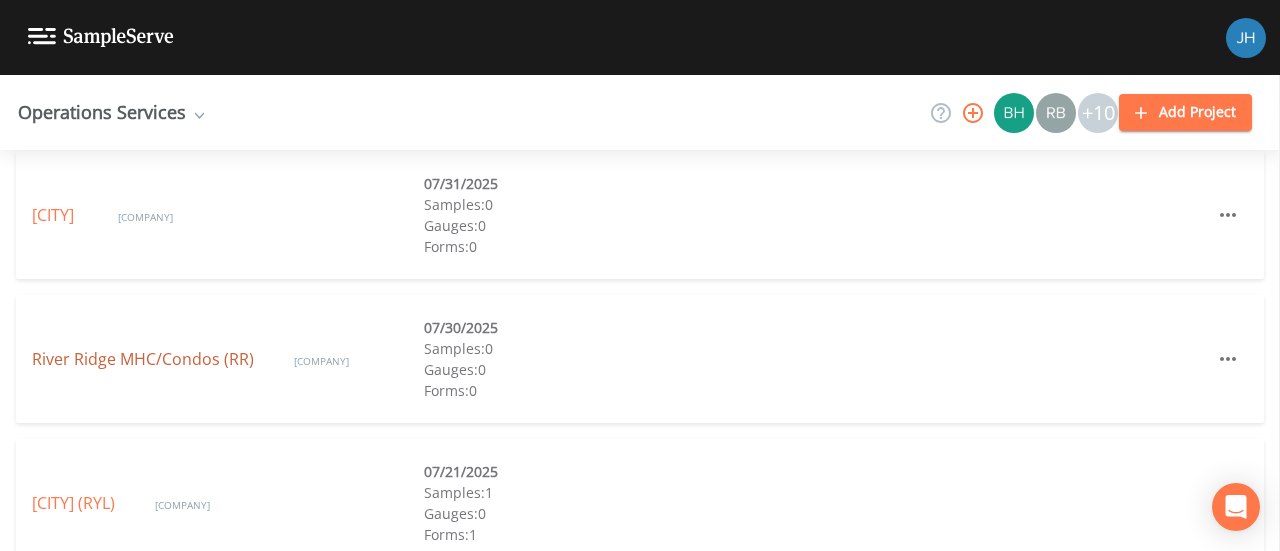 click on "[CITY] (RR)" at bounding box center (143, 359) 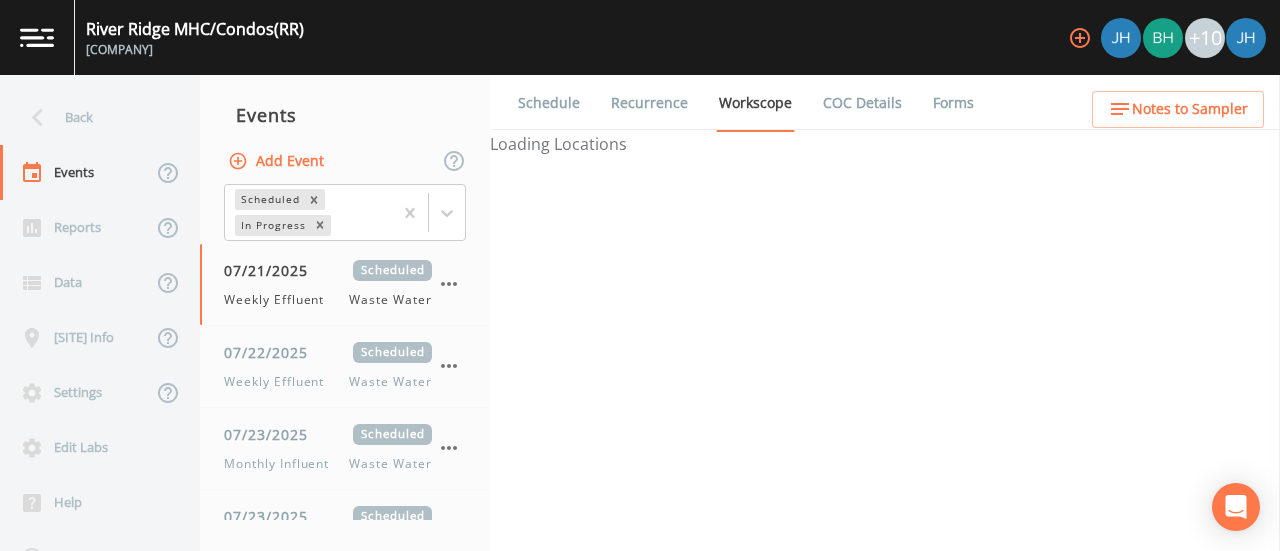 select on "b6a3c313-748b-4795-a028-792ad310bd60" 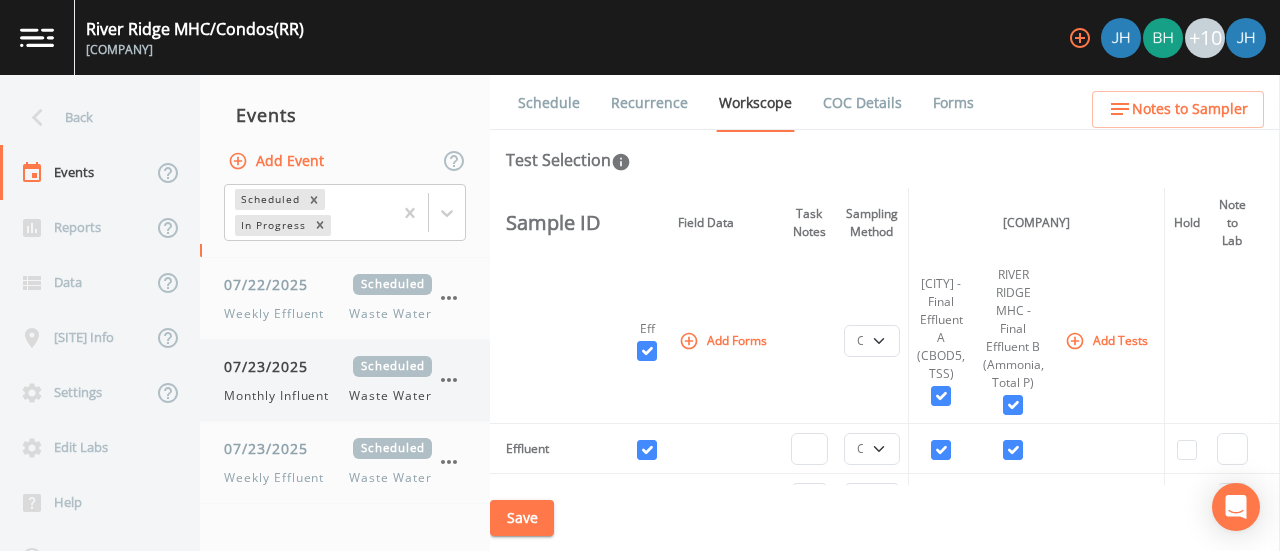 scroll, scrollTop: 0, scrollLeft: 0, axis: both 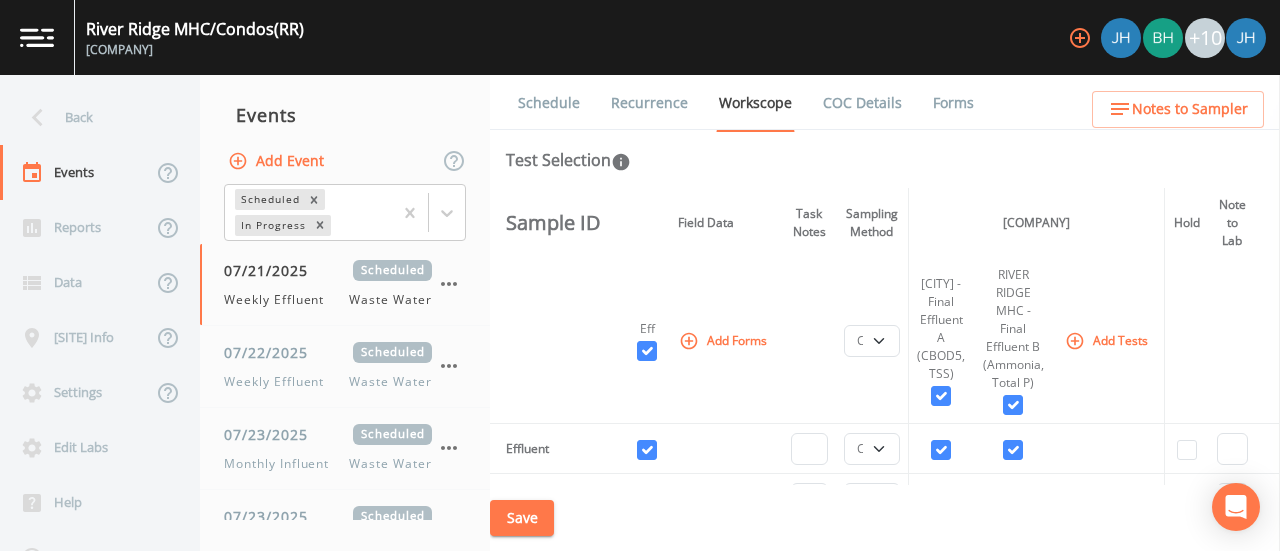 click on "COC Details" at bounding box center (862, 103) 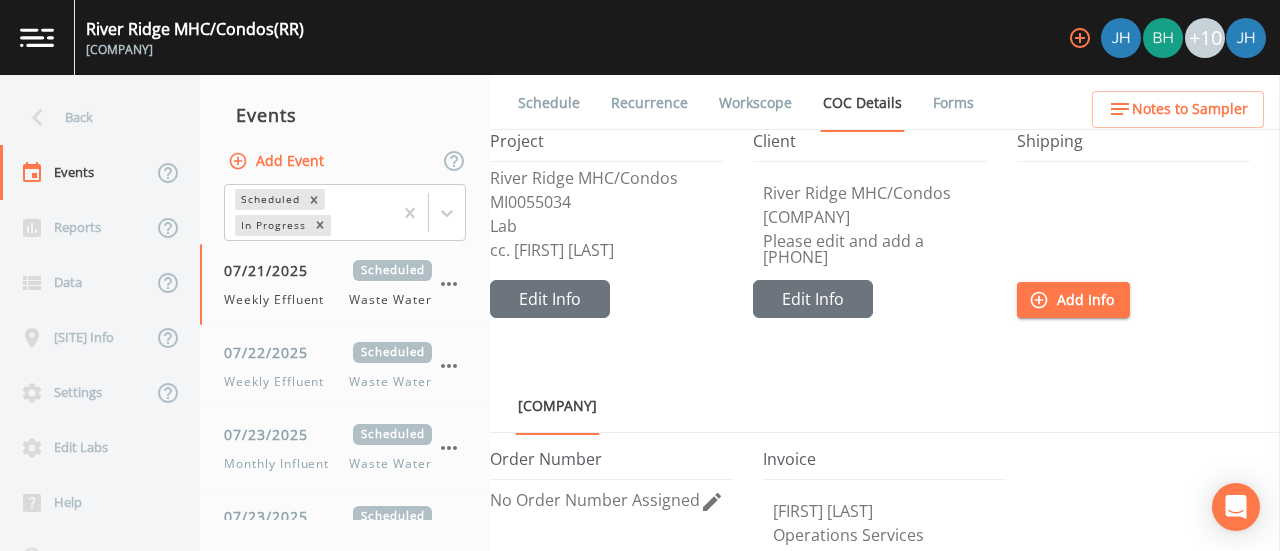 click on "Schedule" at bounding box center [549, 103] 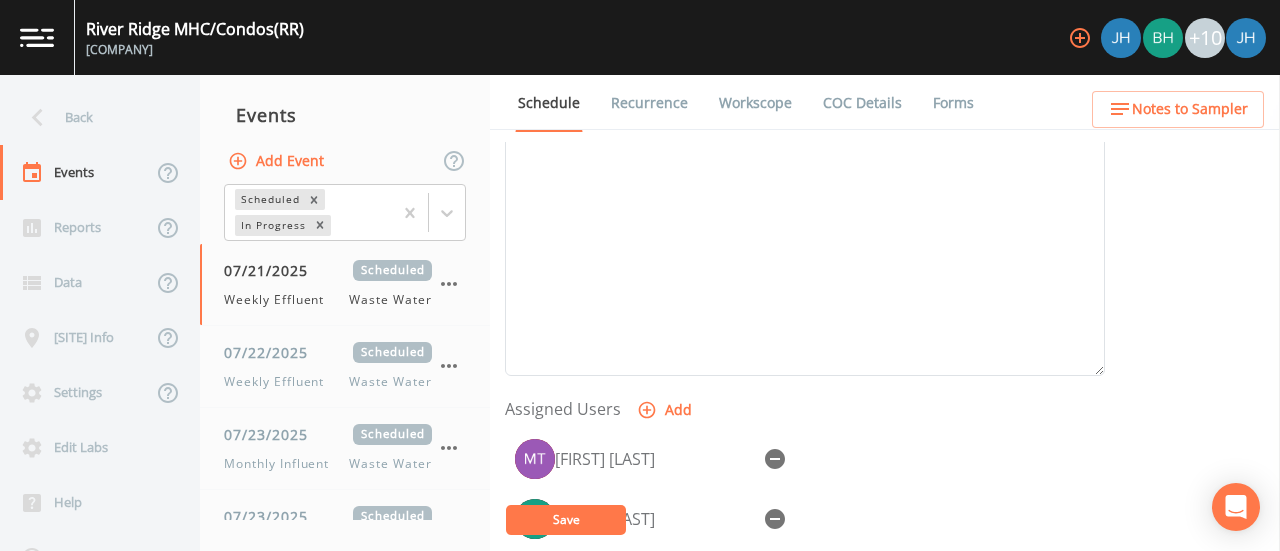 scroll, scrollTop: 800, scrollLeft: 0, axis: vertical 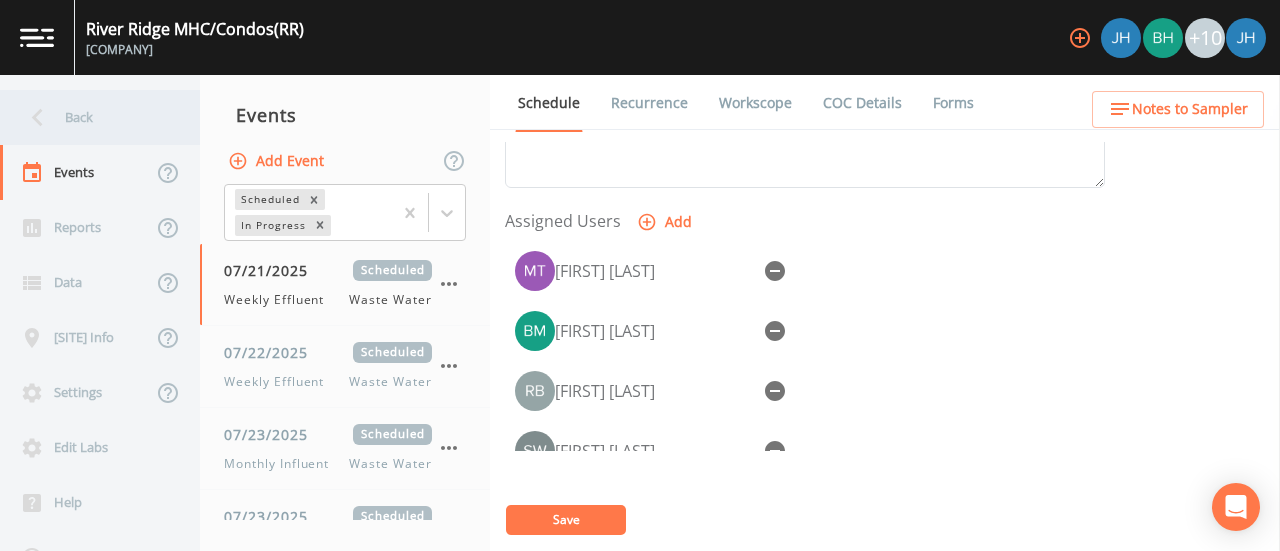 click on "Back" at bounding box center [90, 117] 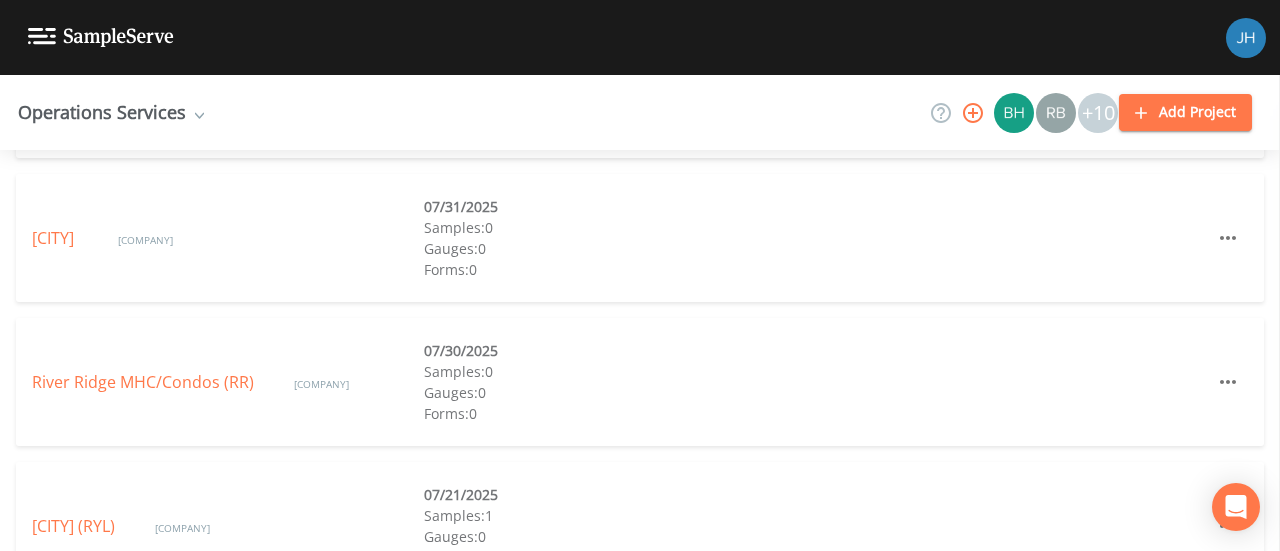 scroll, scrollTop: 1076, scrollLeft: 0, axis: vertical 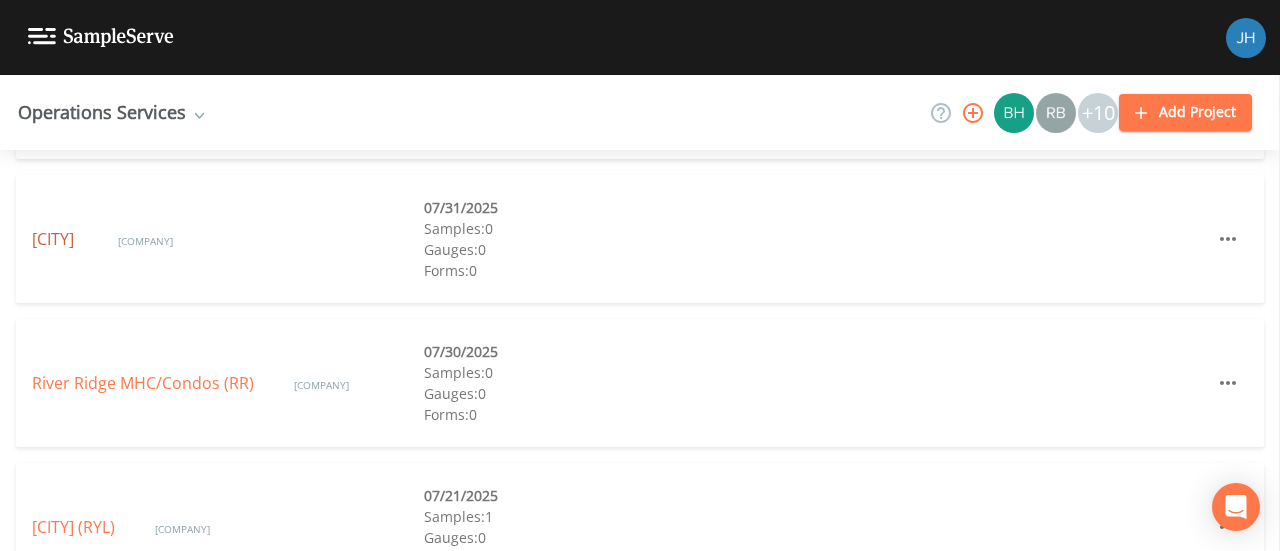click on "[CITY]" at bounding box center (55, 239) 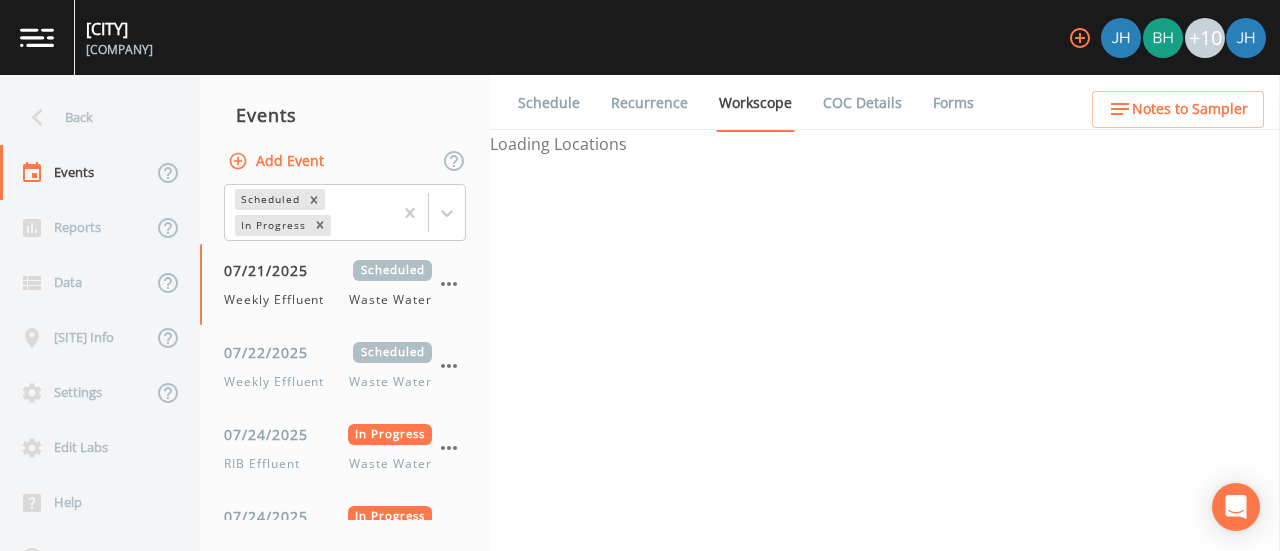select on "092b3f94-5697-4c94-9891-da161916fdbb" 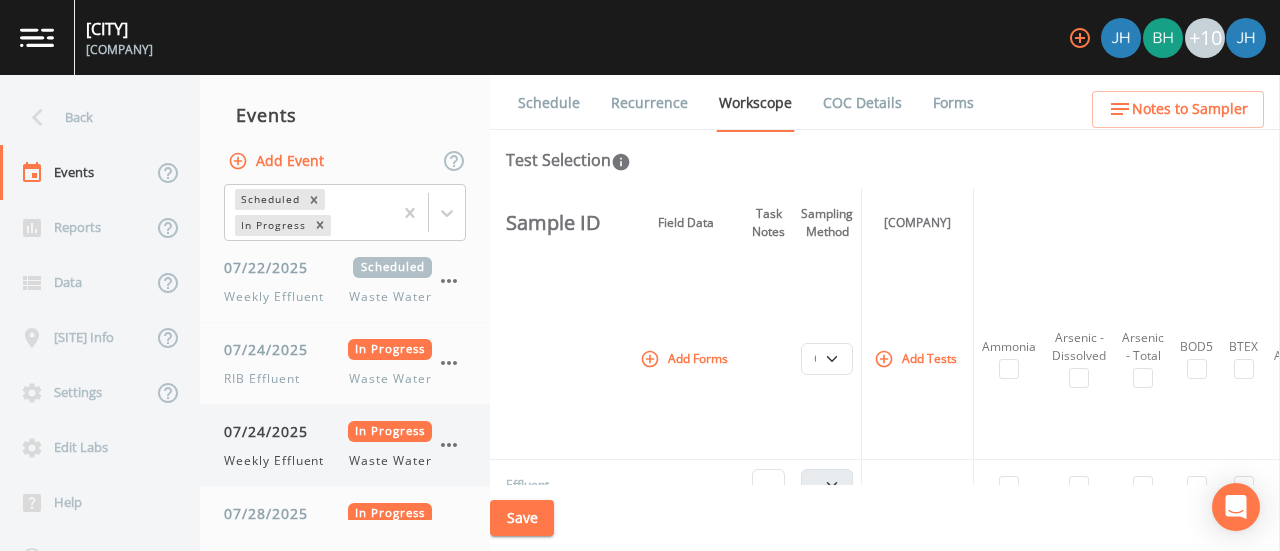 scroll, scrollTop: 0, scrollLeft: 0, axis: both 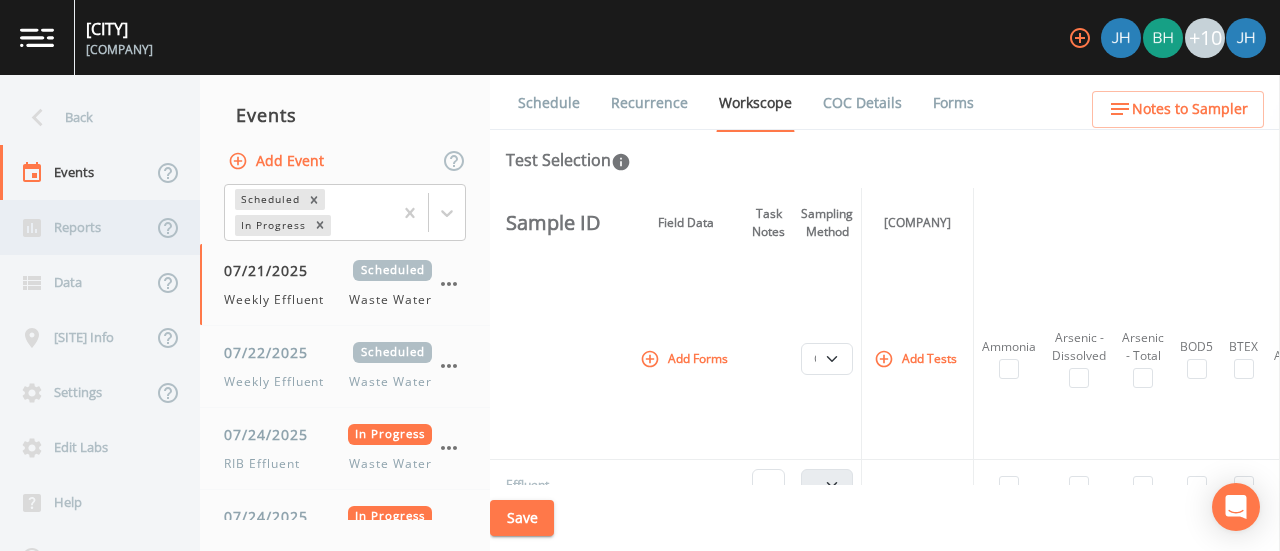 click on "Reports" at bounding box center [76, 227] 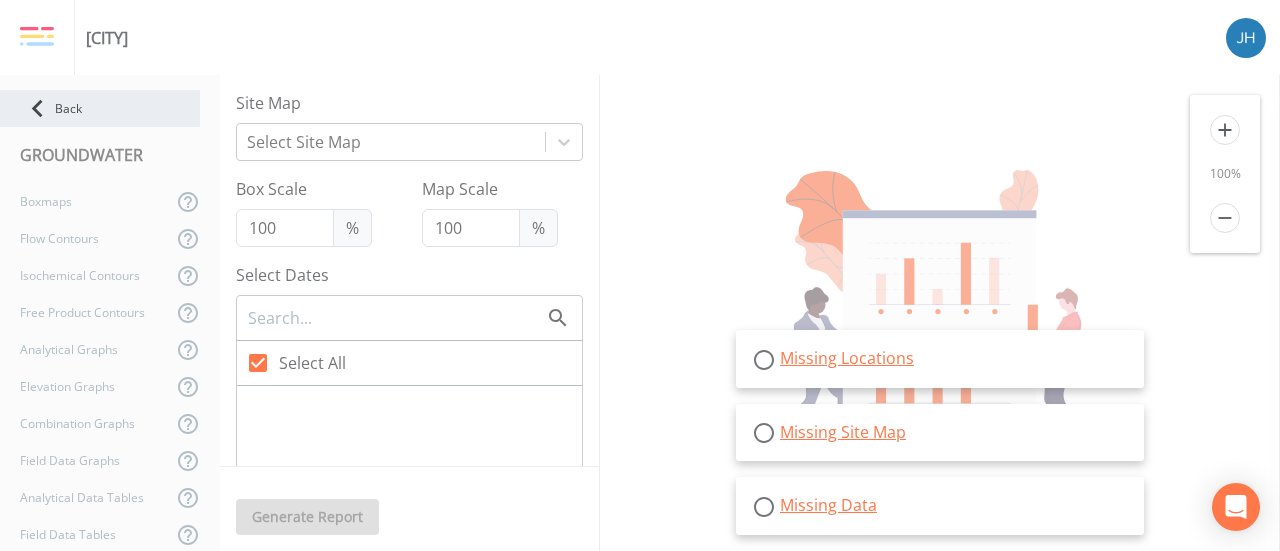 click 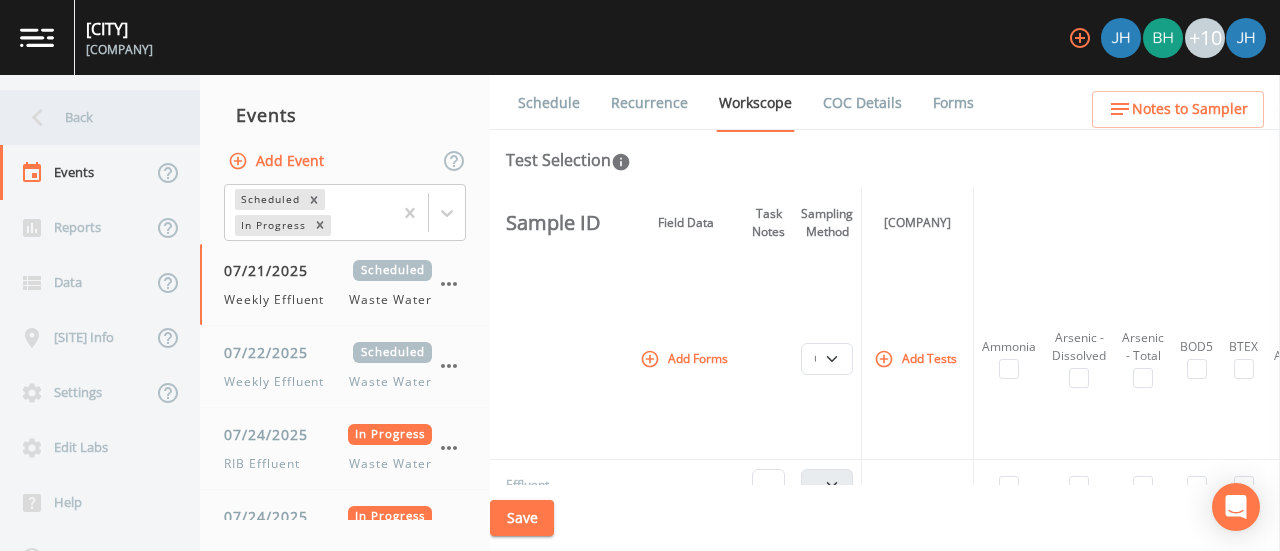 click on "Back" at bounding box center (90, 117) 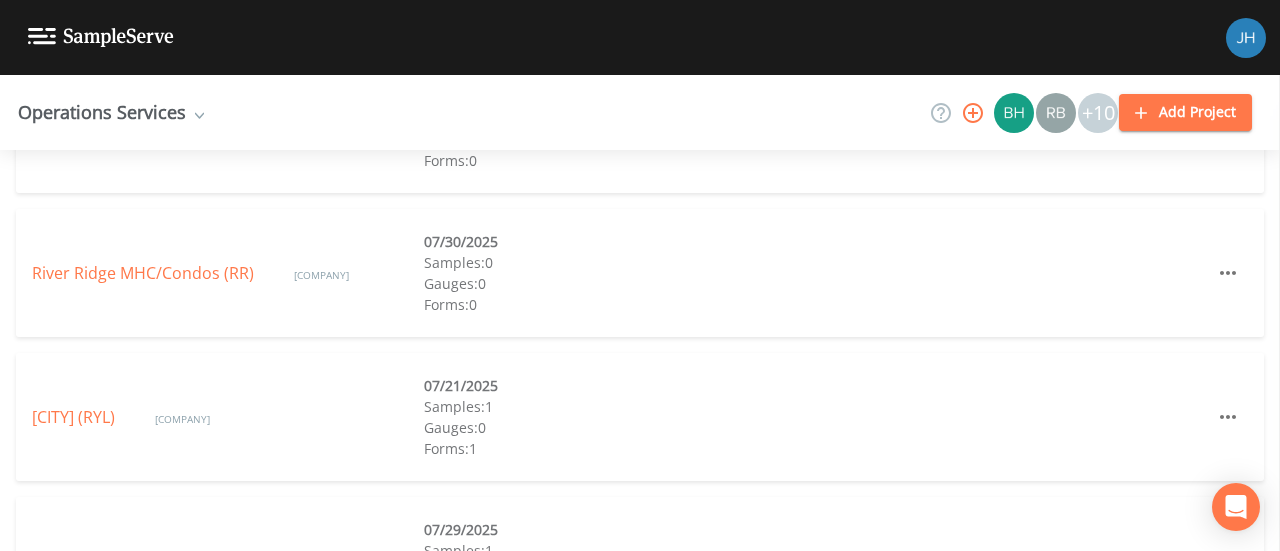 scroll, scrollTop: 1276, scrollLeft: 0, axis: vertical 